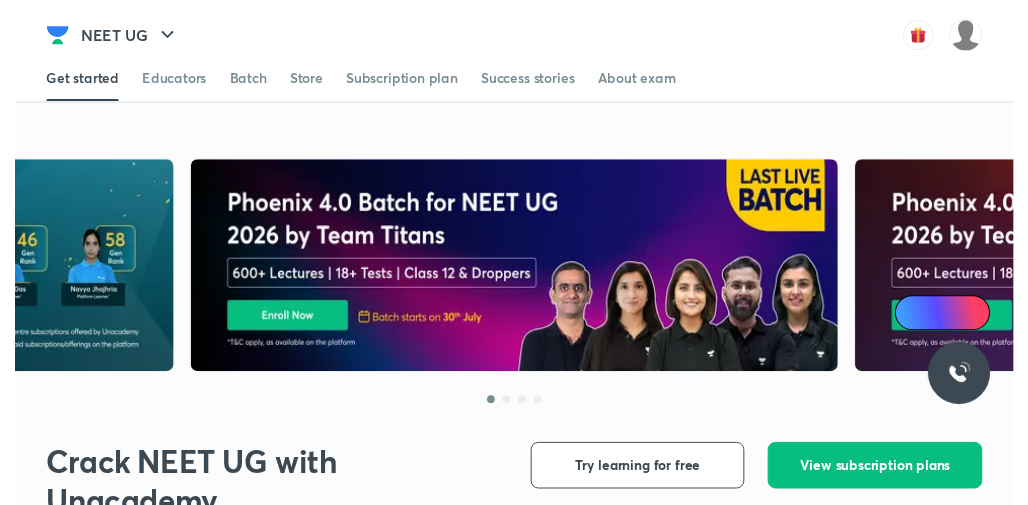 scroll, scrollTop: 0, scrollLeft: 0, axis: both 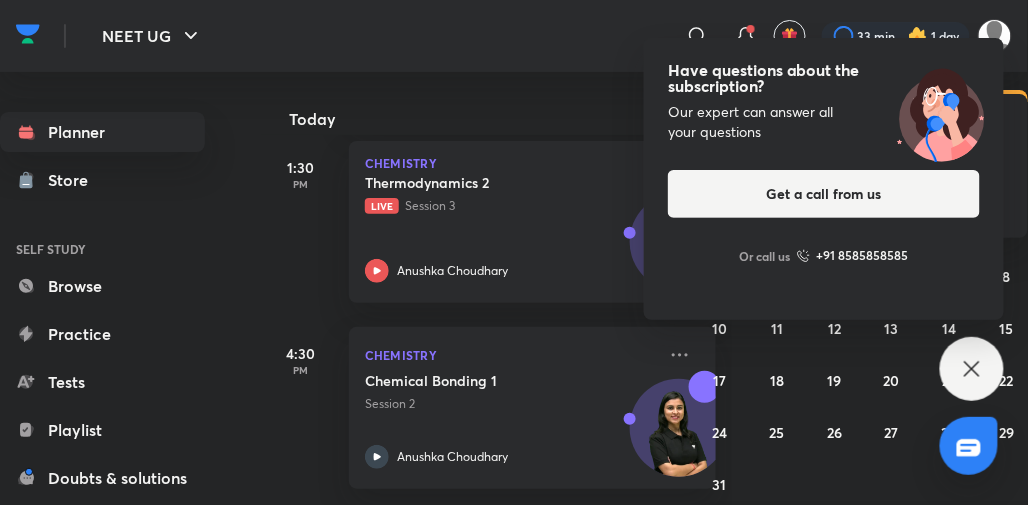 click 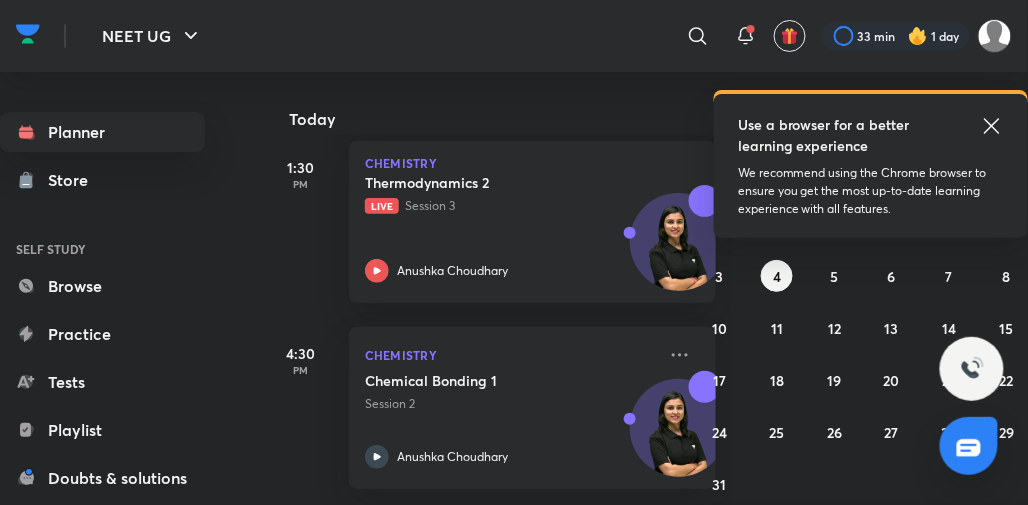 click 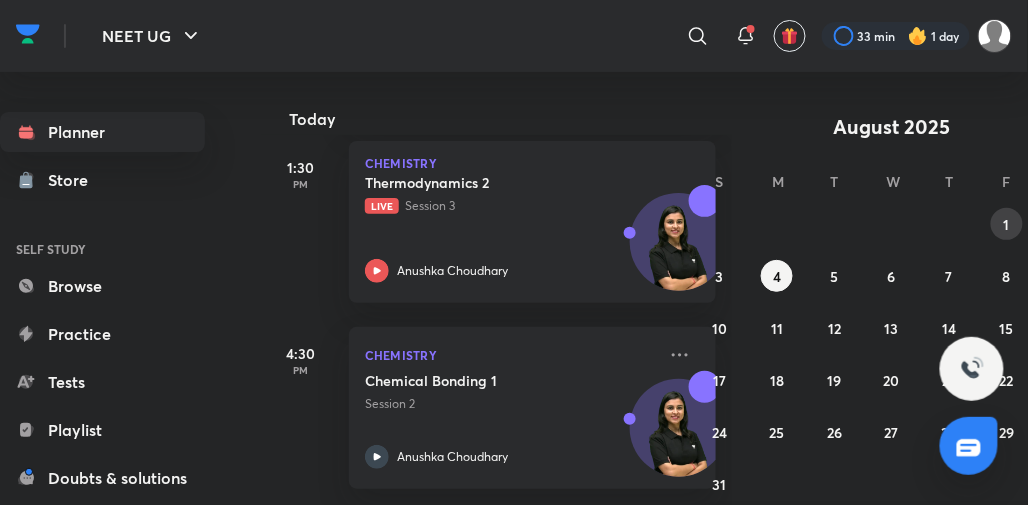 click on "1" at bounding box center [1007, 224] 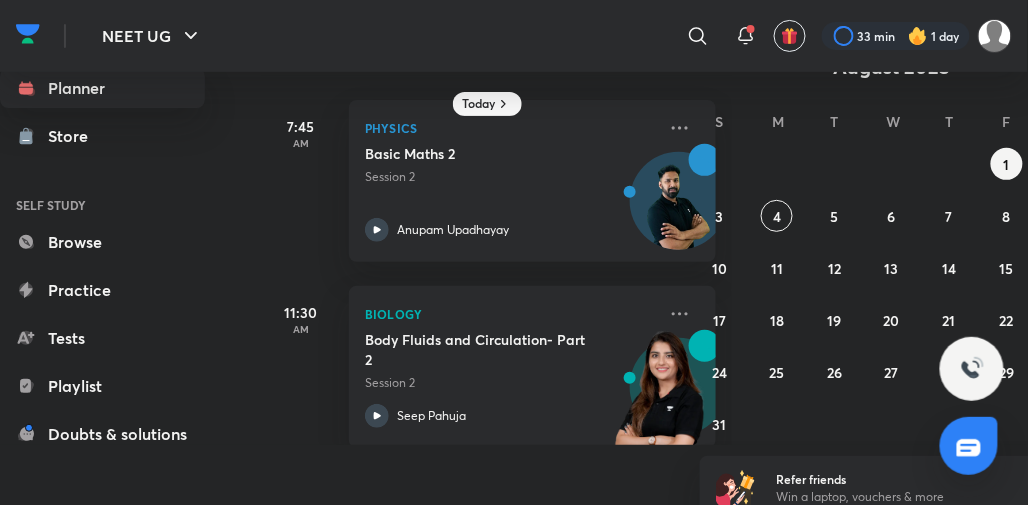scroll, scrollTop: 0, scrollLeft: 0, axis: both 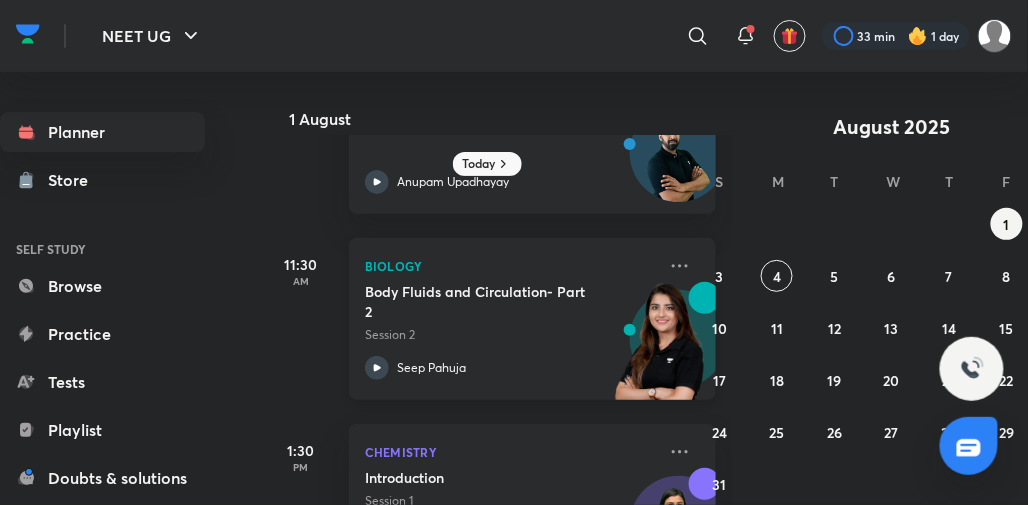 click on "Body Fluids and Circulation- Part 2" at bounding box center (489, 302) 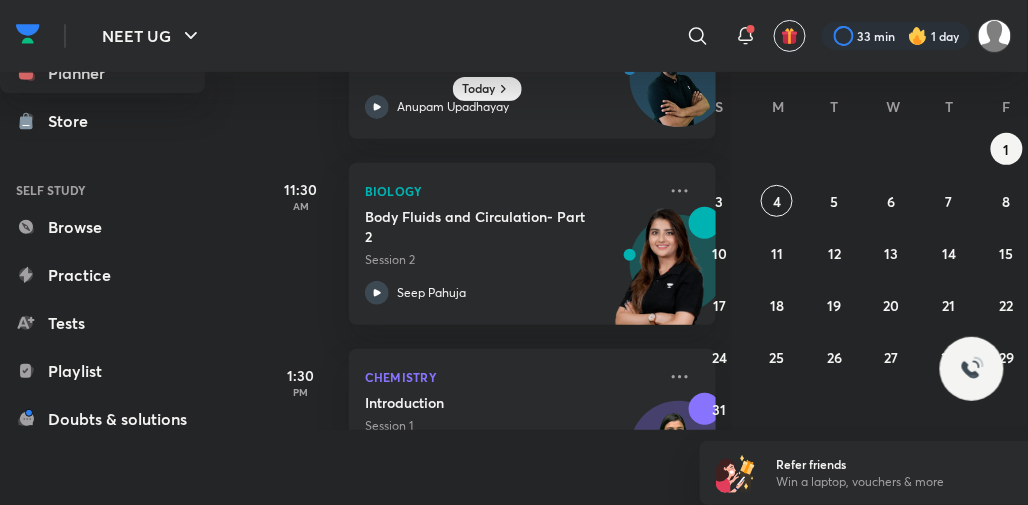 scroll, scrollTop: 0, scrollLeft: 0, axis: both 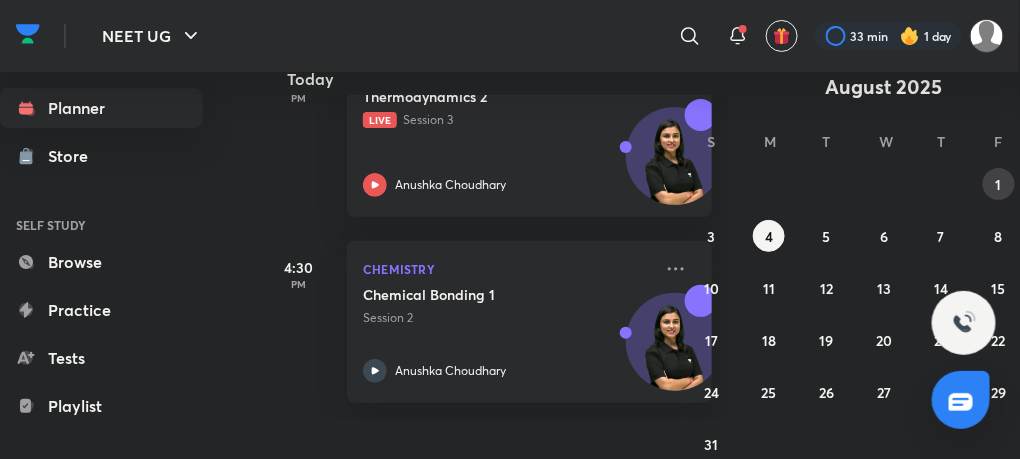 click on "1" at bounding box center [999, 184] 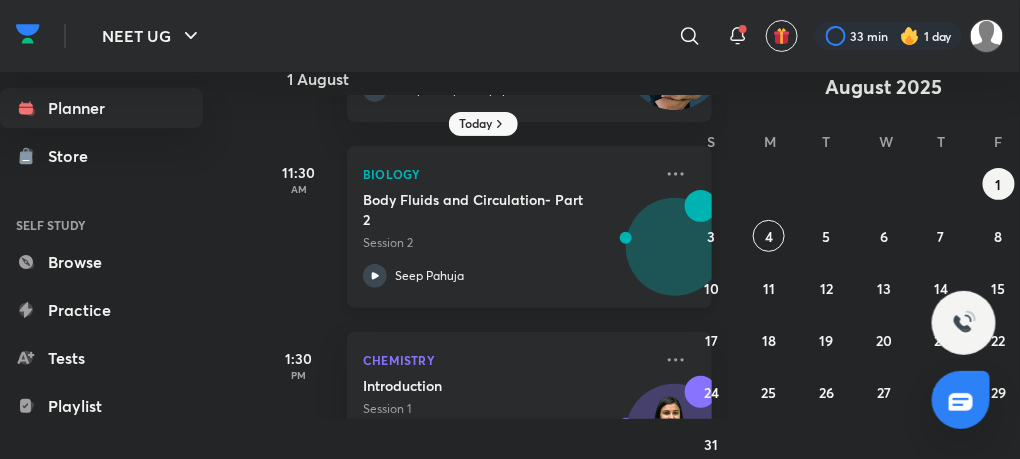 scroll, scrollTop: 158, scrollLeft: 0, axis: vertical 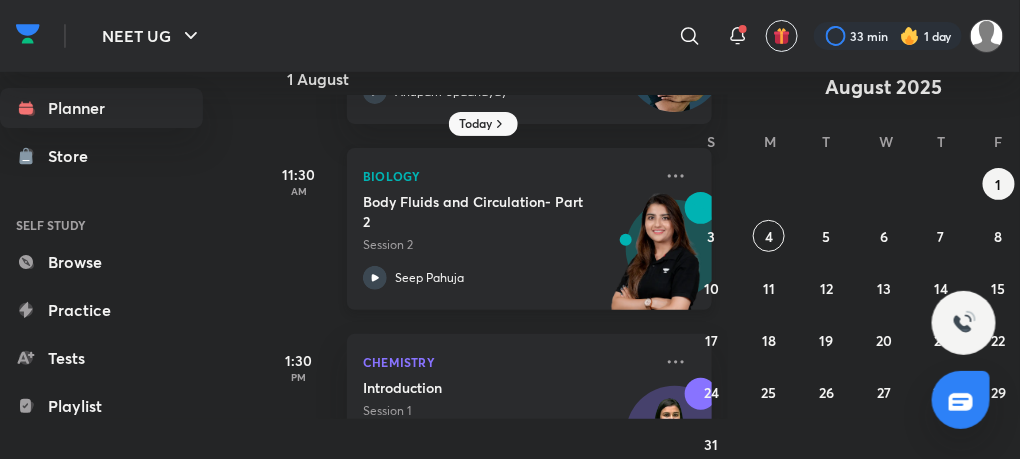 click 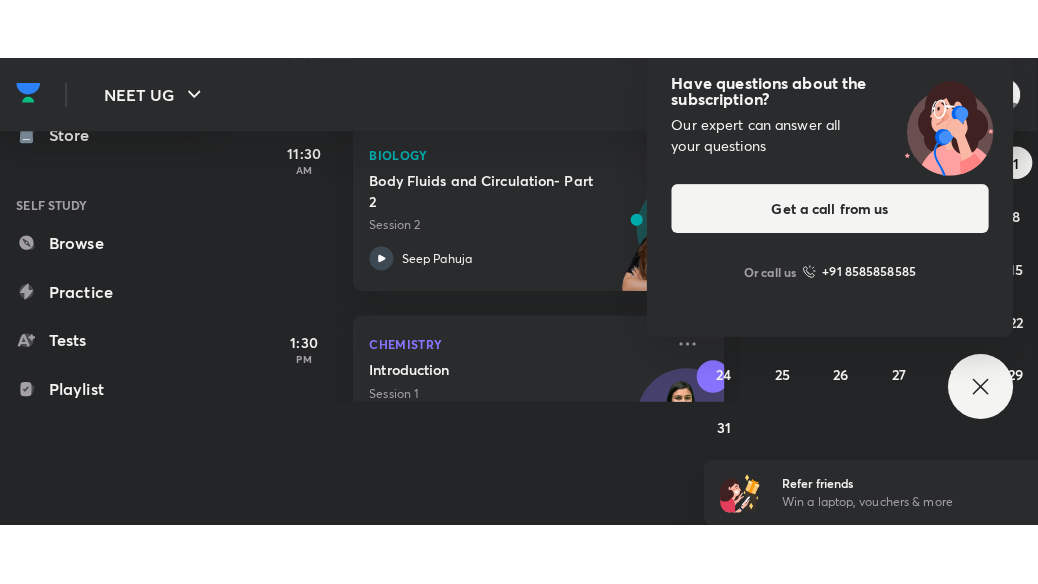scroll, scrollTop: 15, scrollLeft: 0, axis: vertical 